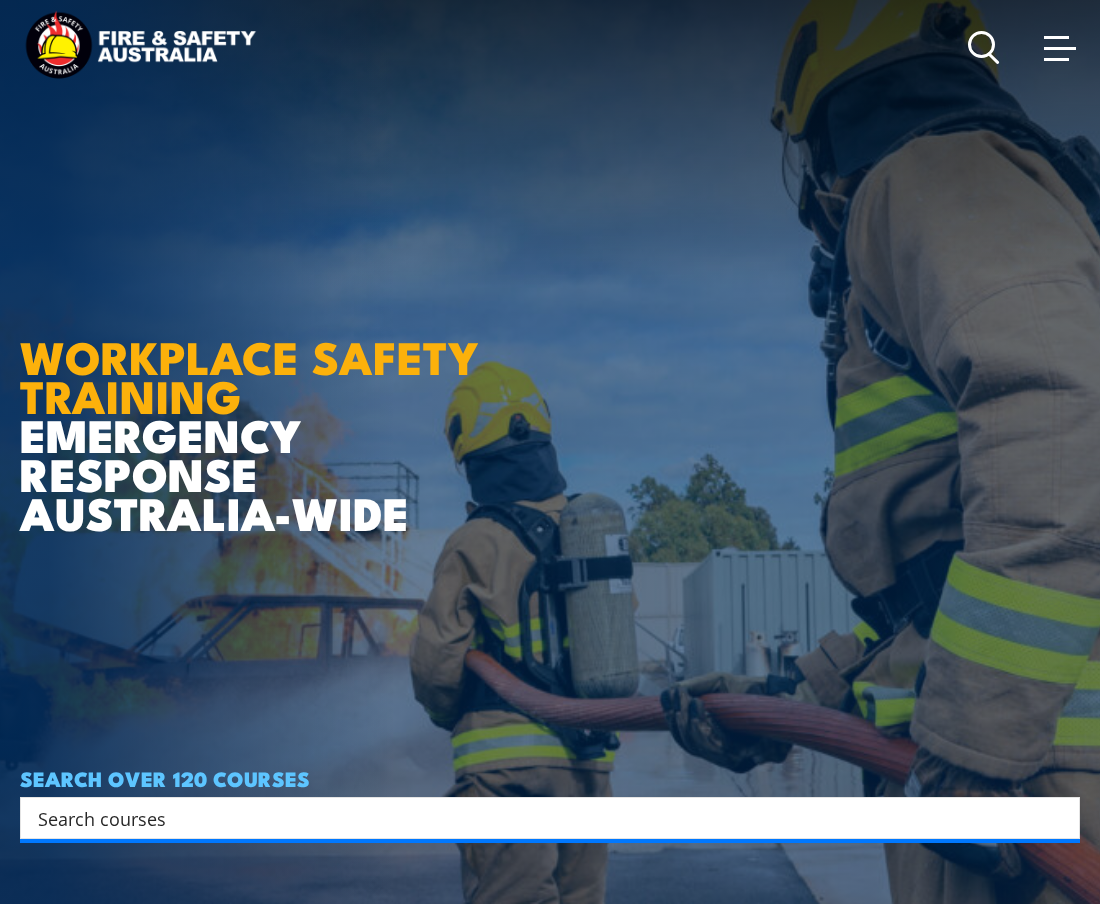 scroll, scrollTop: 0, scrollLeft: 0, axis: both 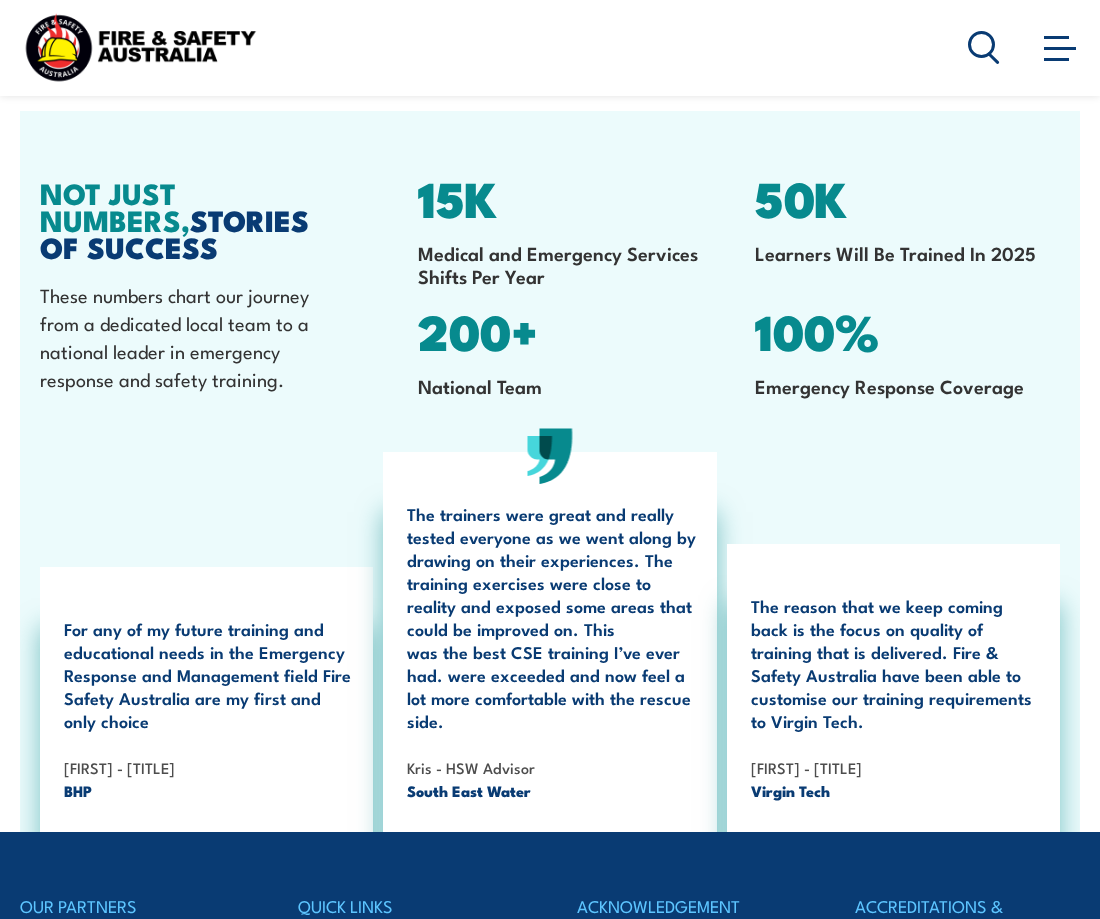 click at bounding box center (1056, 59) 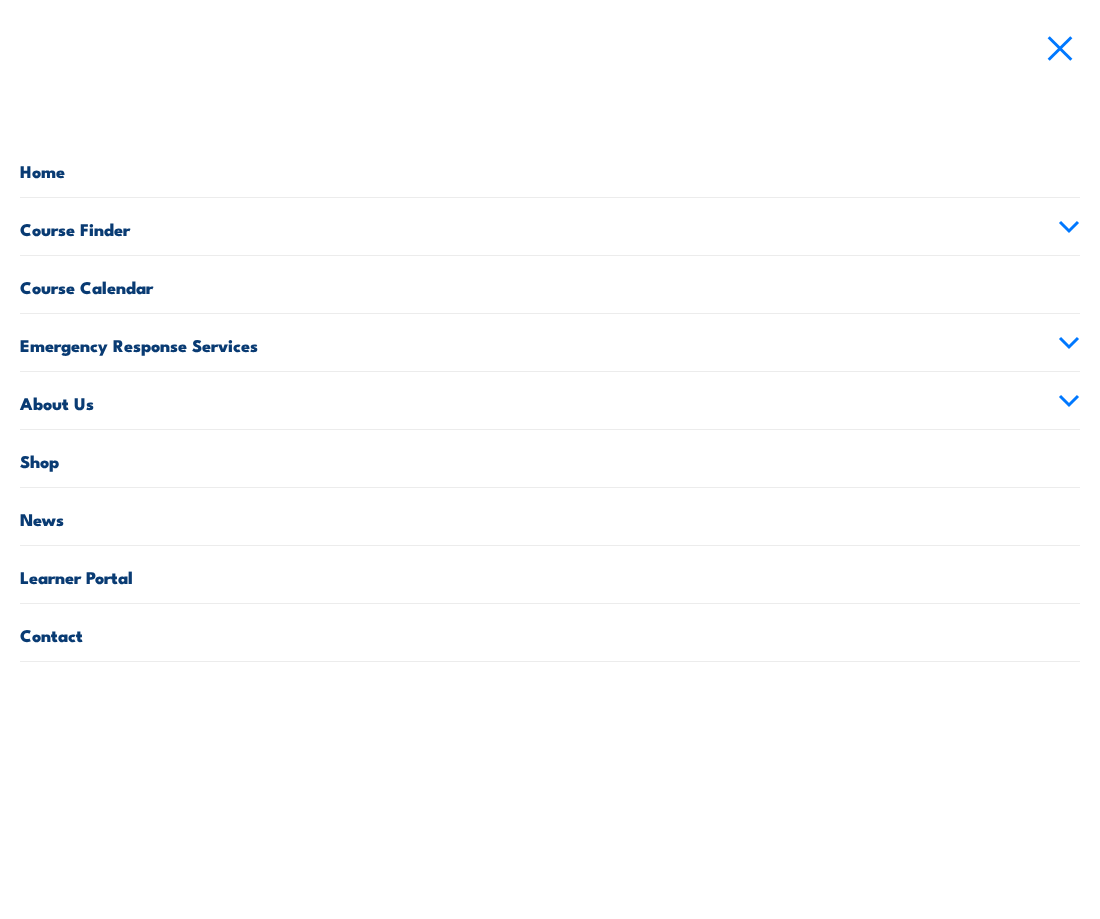 click on "Course Calendar" at bounding box center [550, 284] 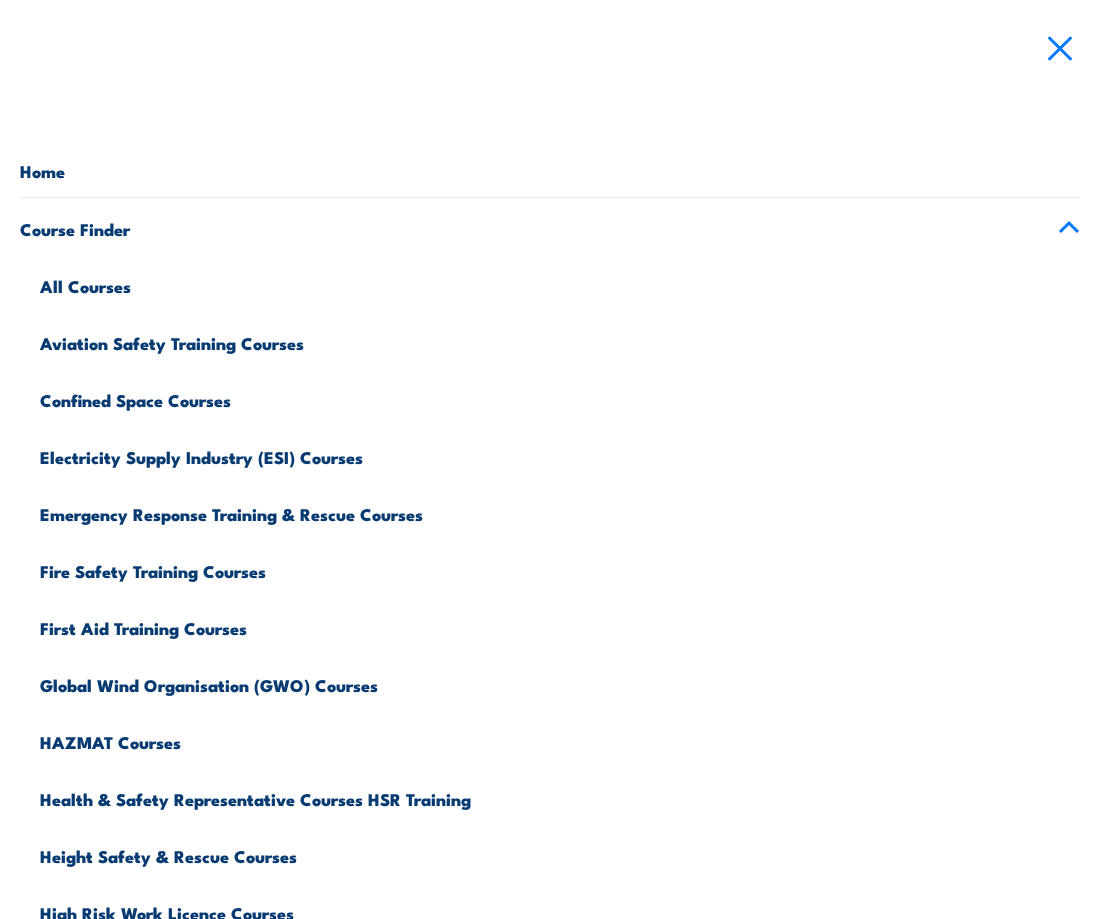 scroll, scrollTop: 100, scrollLeft: 0, axis: vertical 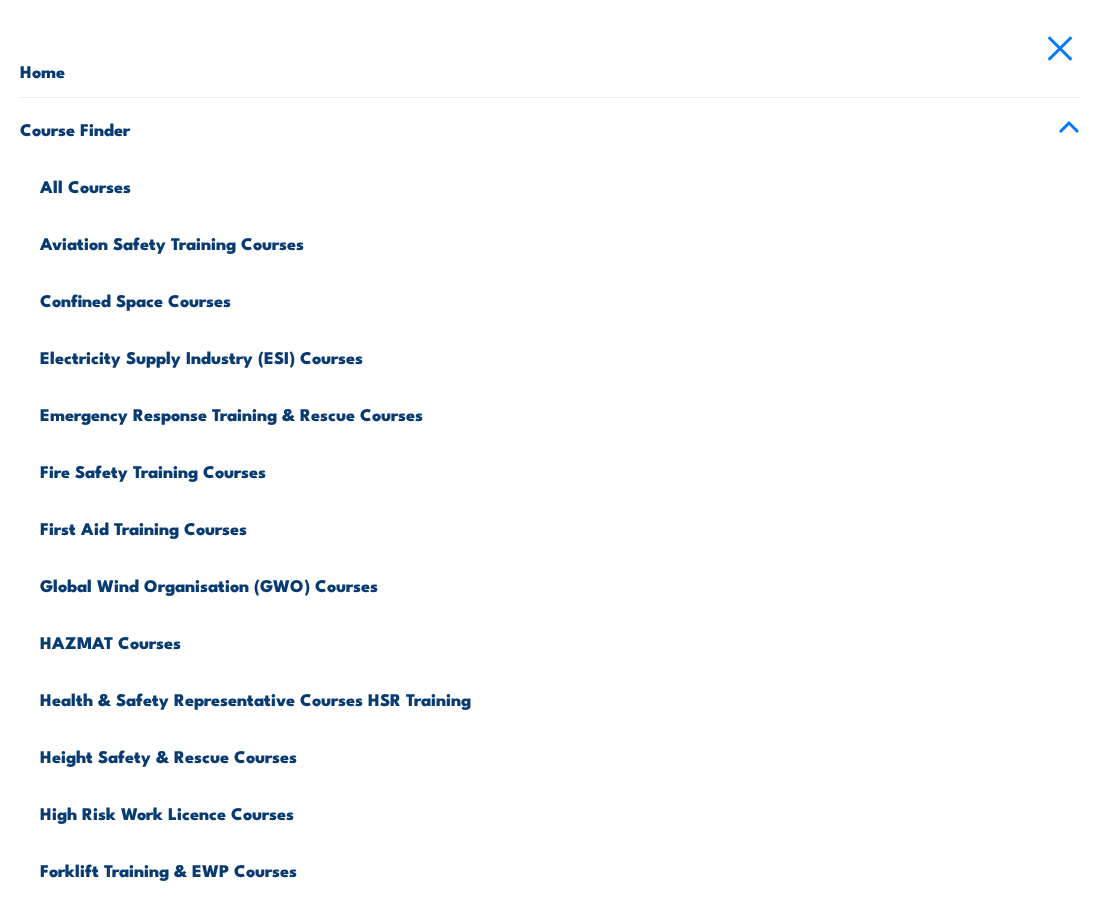 click on "Confined Space Courses" at bounding box center (560, 297) 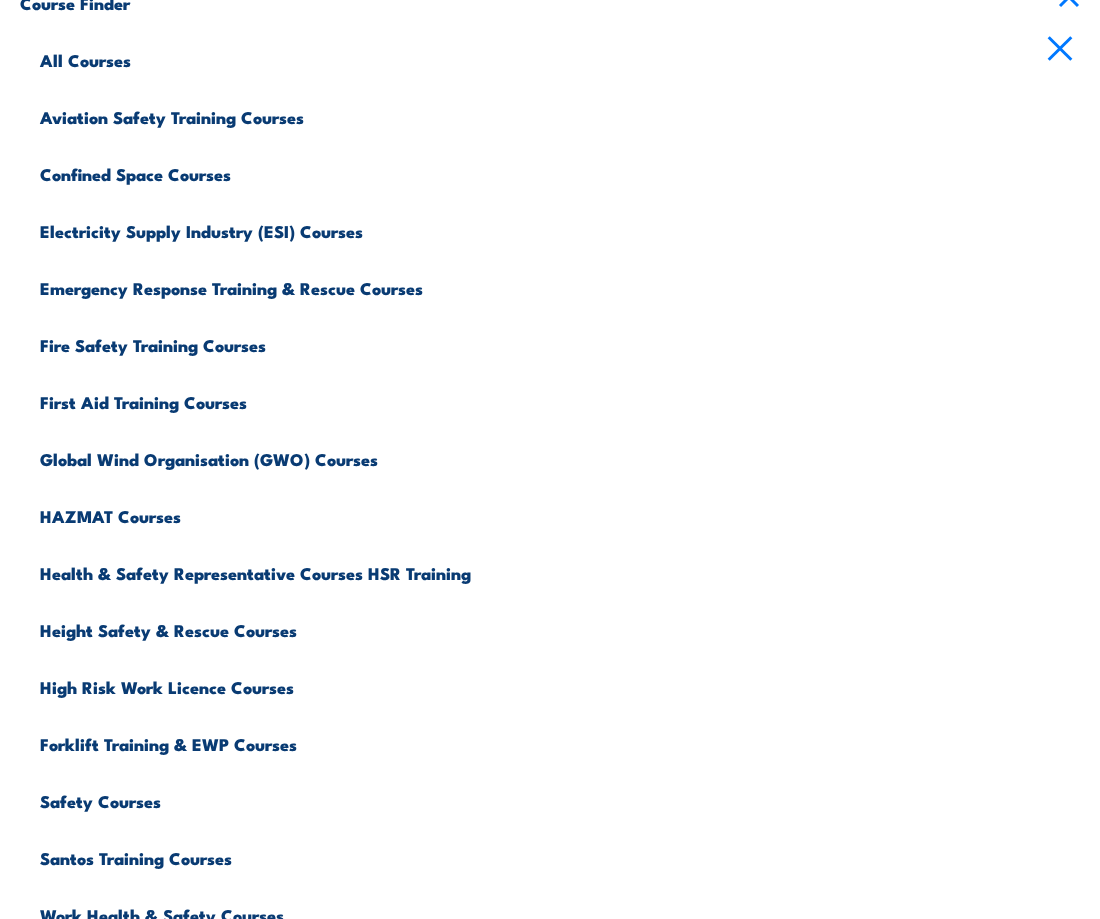 scroll, scrollTop: 200, scrollLeft: 0, axis: vertical 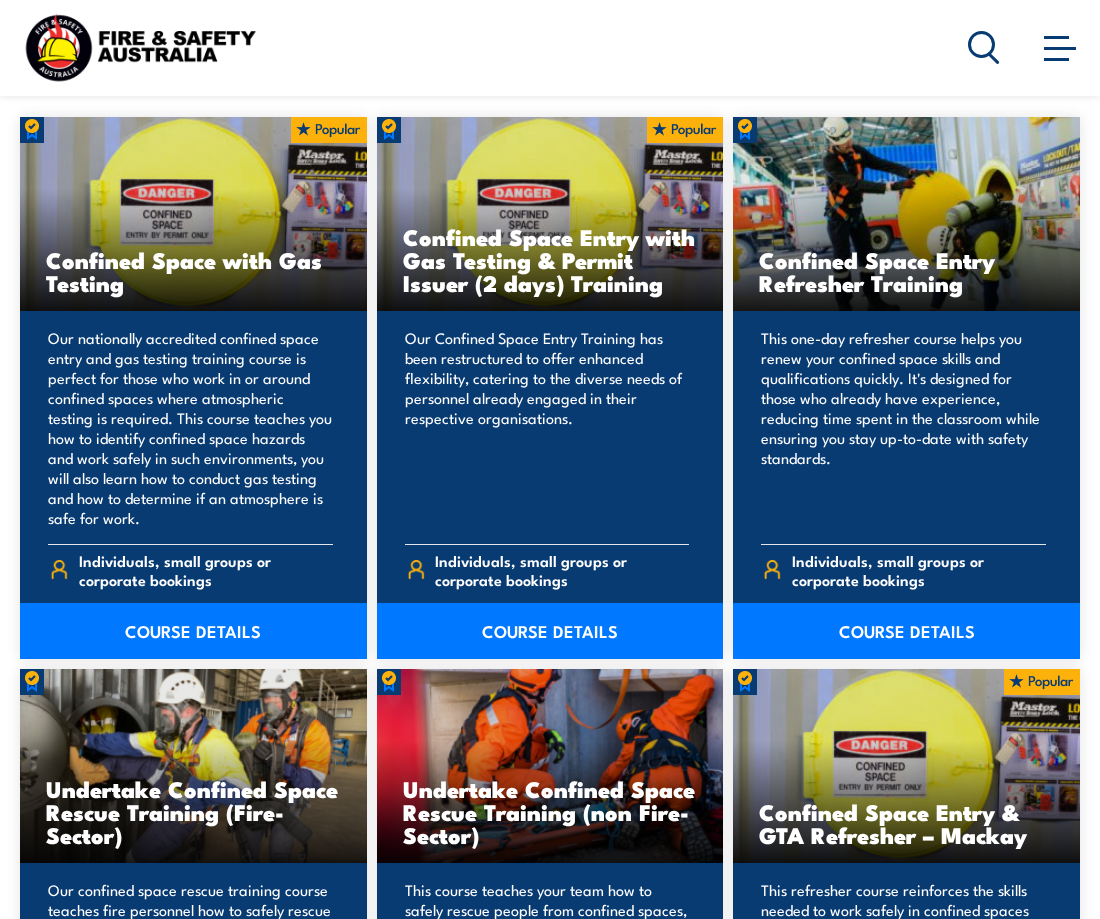 click on "COURSE DETAILS" at bounding box center [550, 631] 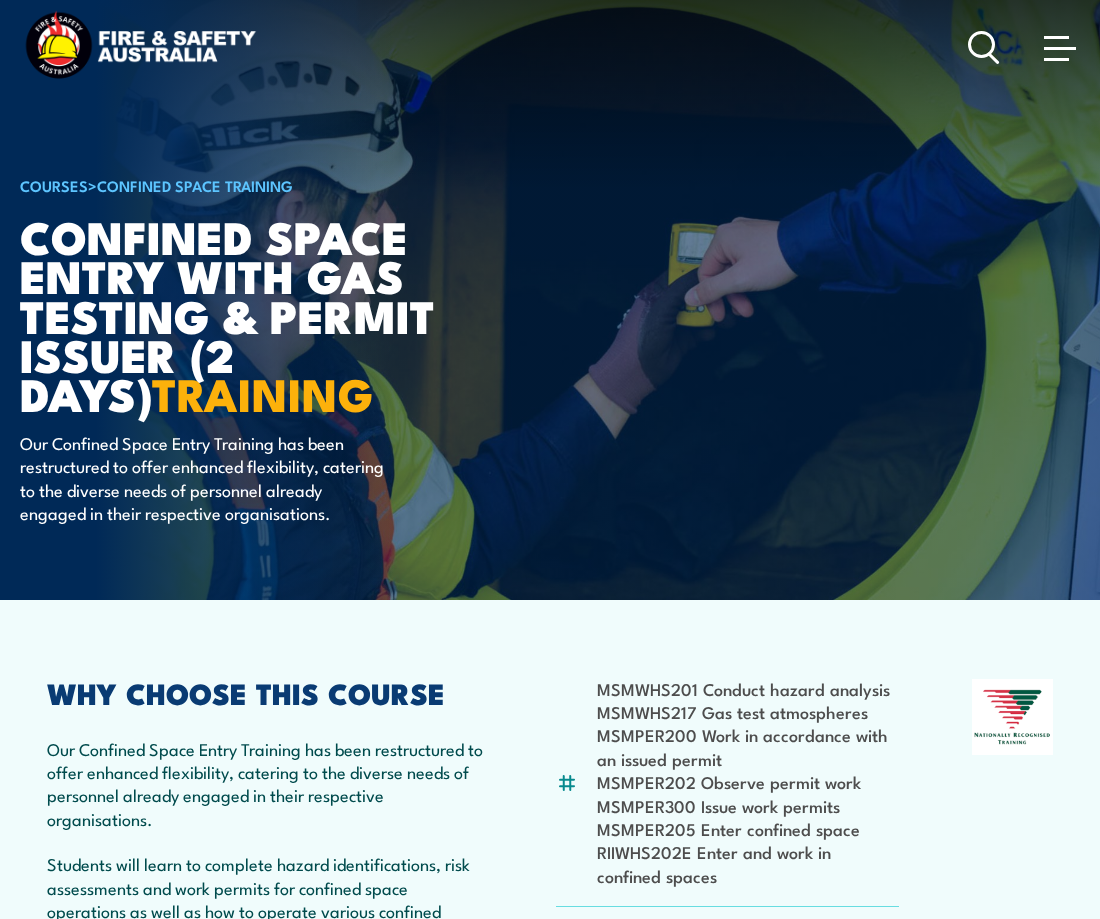scroll, scrollTop: 0, scrollLeft: 0, axis: both 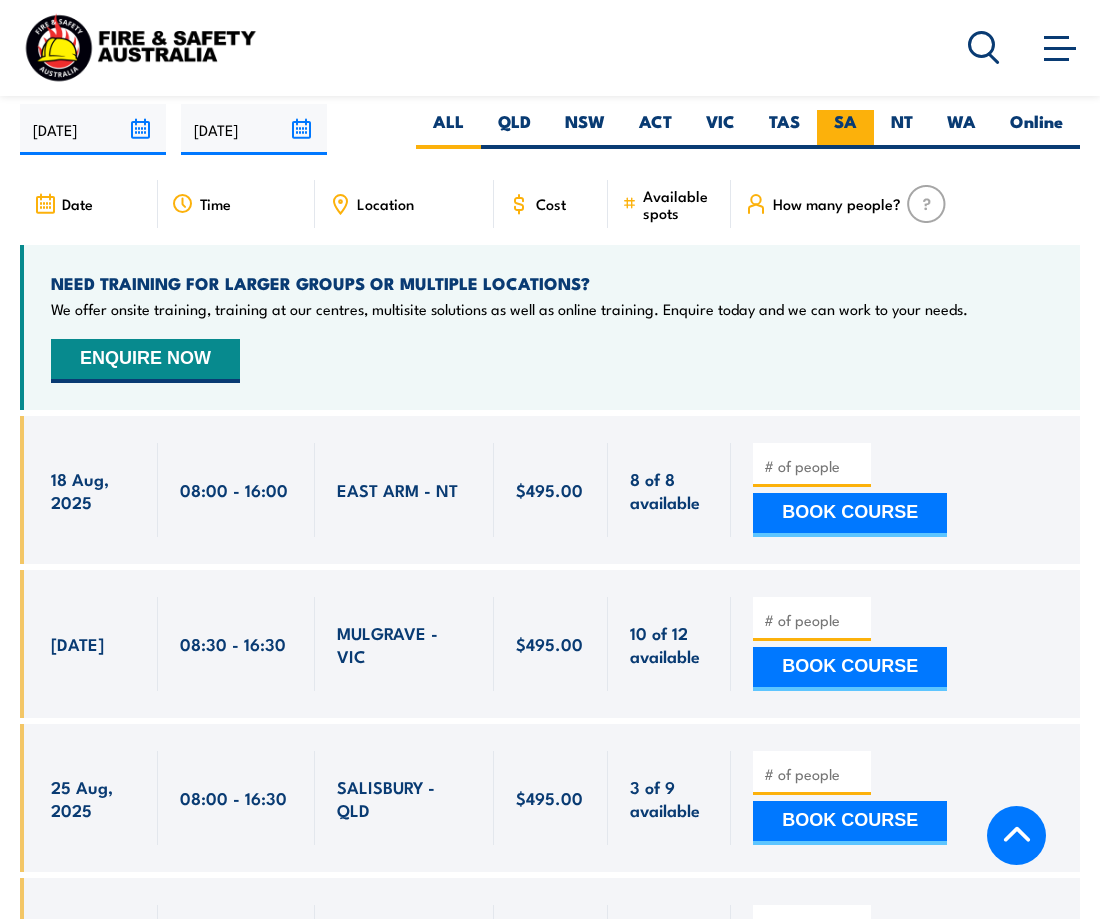 click on "SA" at bounding box center (845, 129) 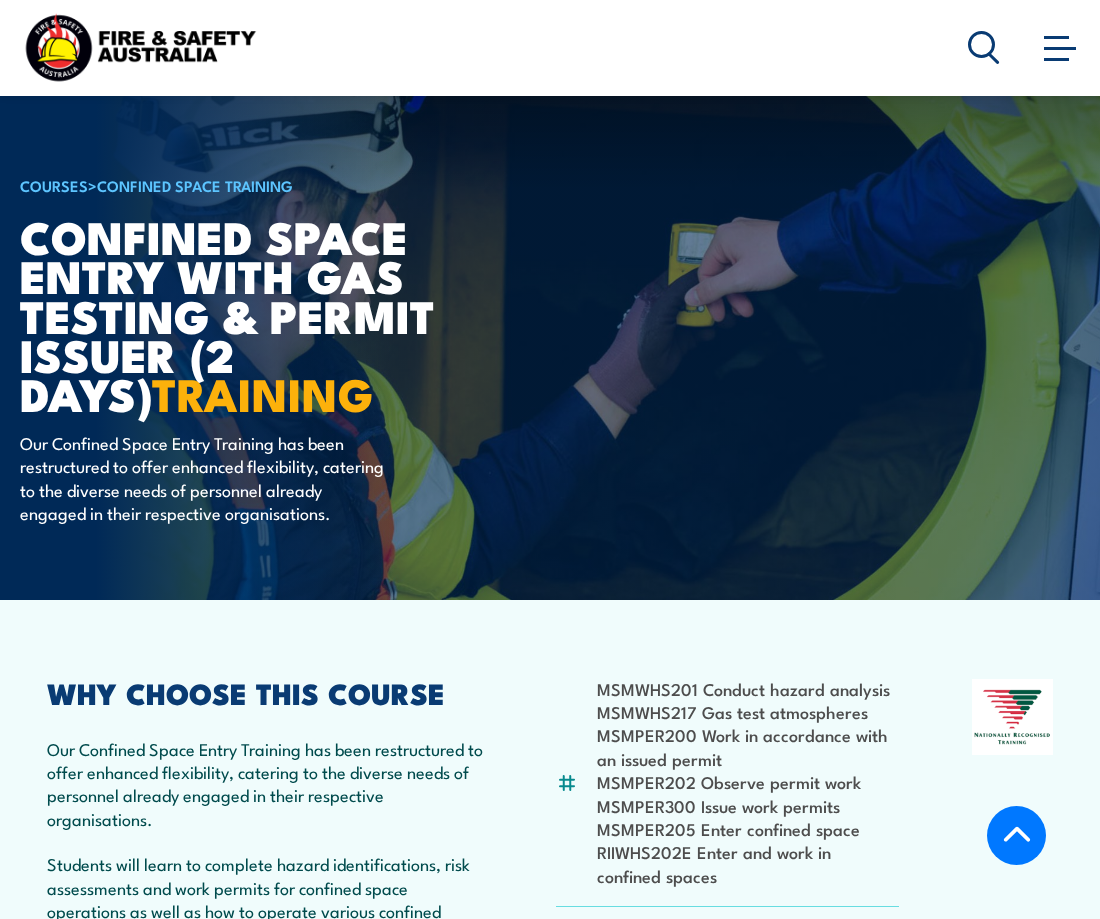 scroll, scrollTop: 3746, scrollLeft: 0, axis: vertical 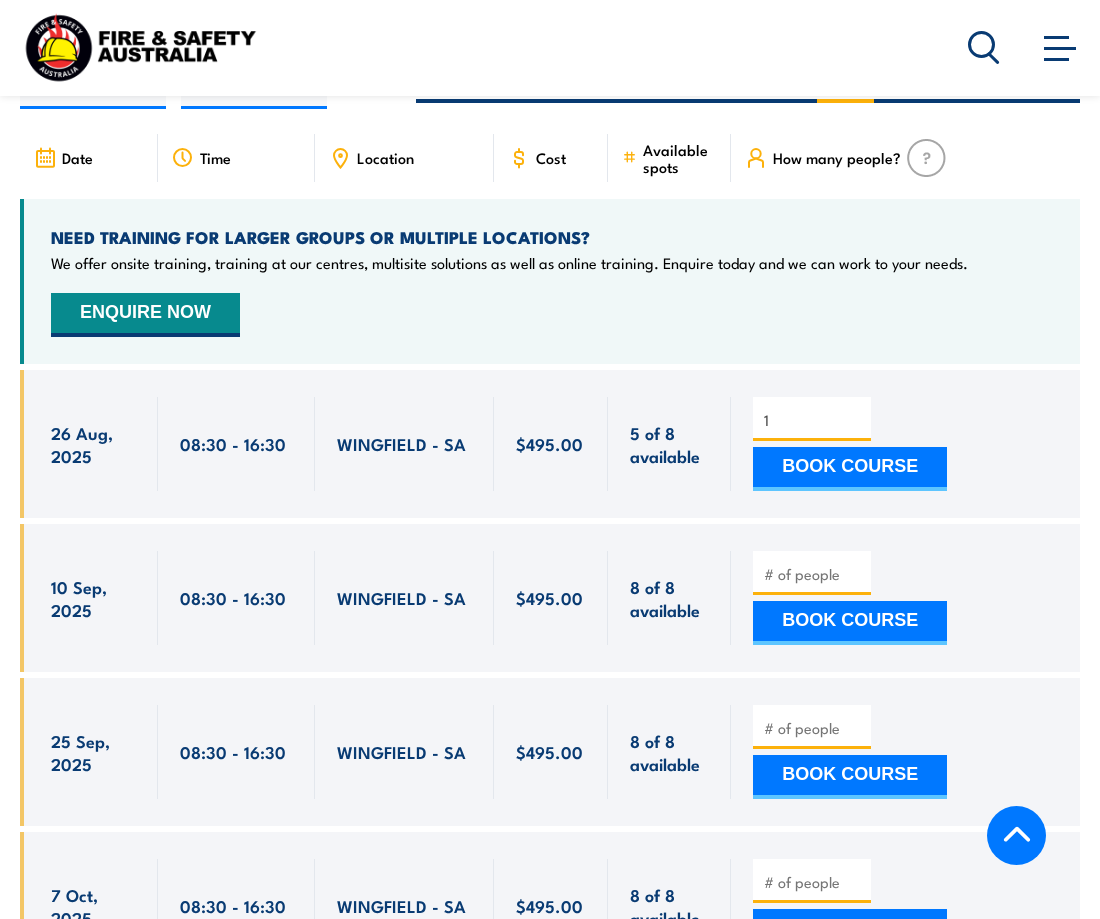 type on "1" 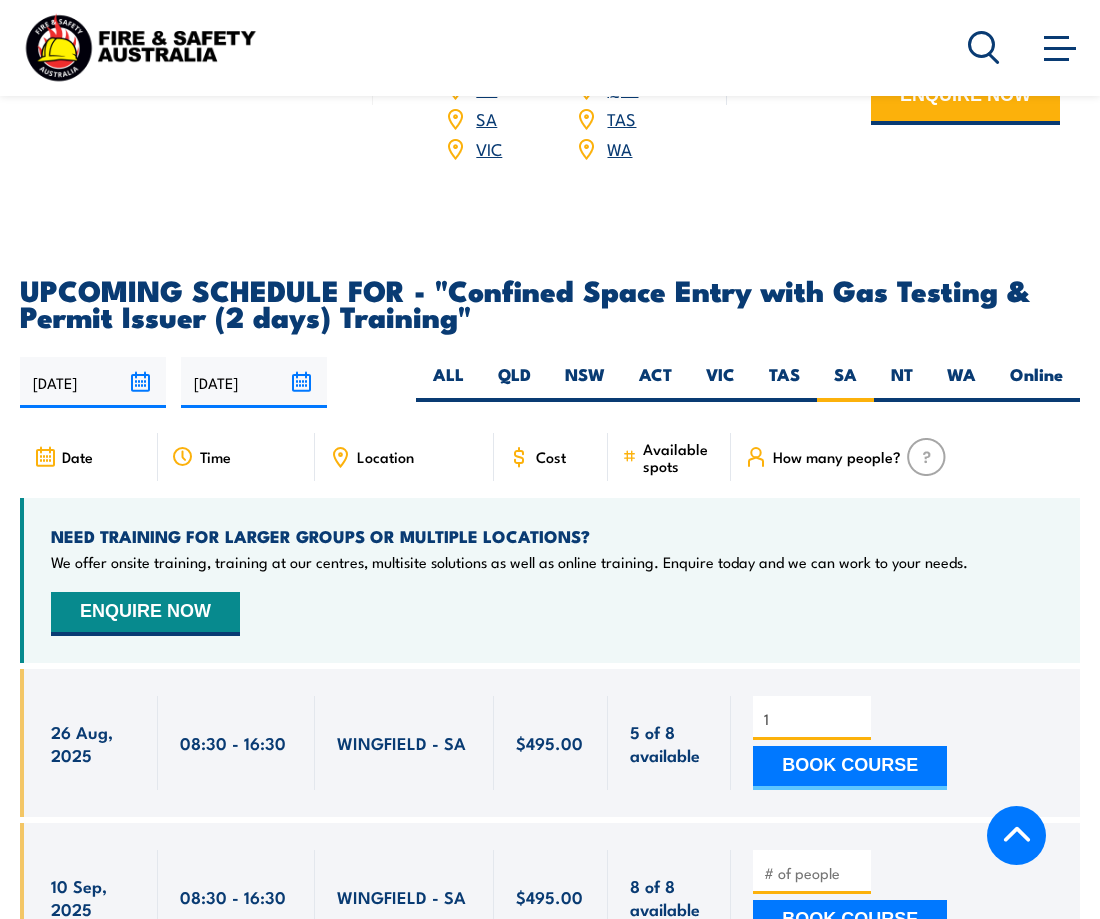 scroll, scrollTop: 3446, scrollLeft: 0, axis: vertical 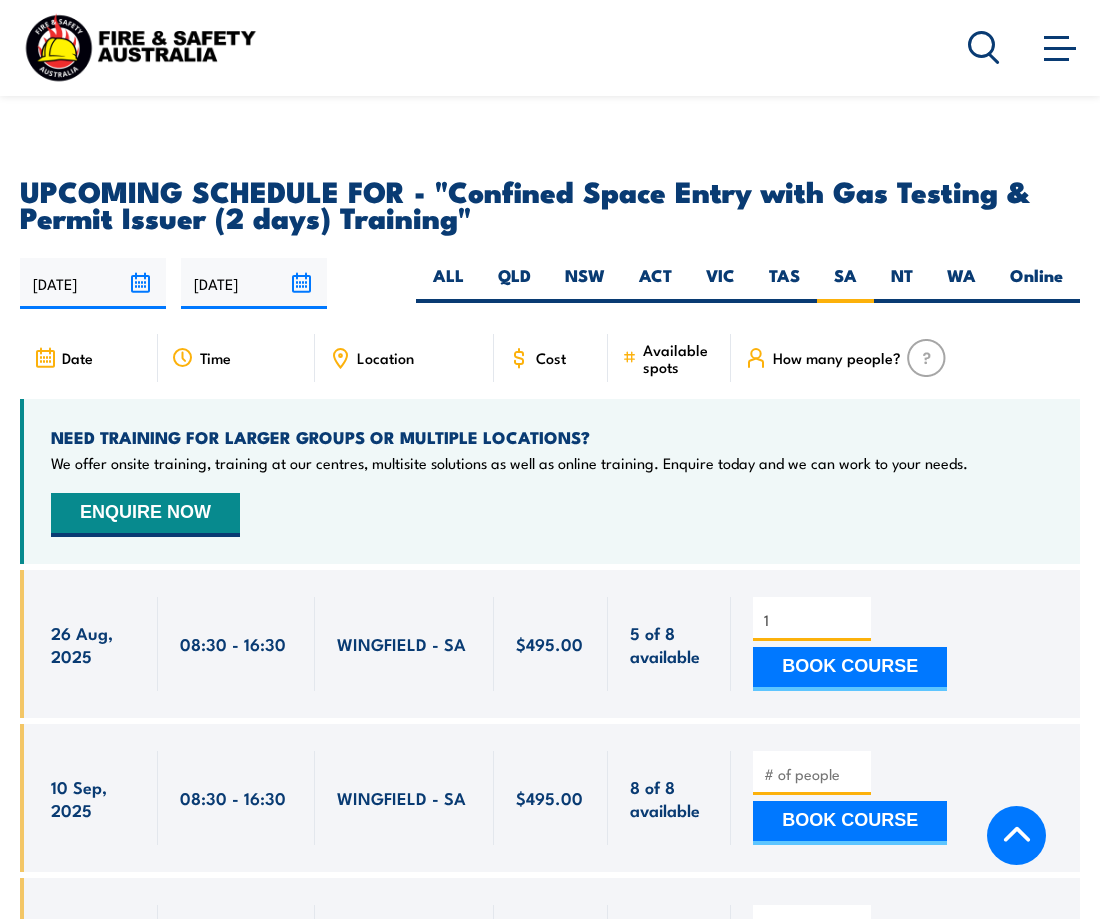 click at bounding box center [140, 47] 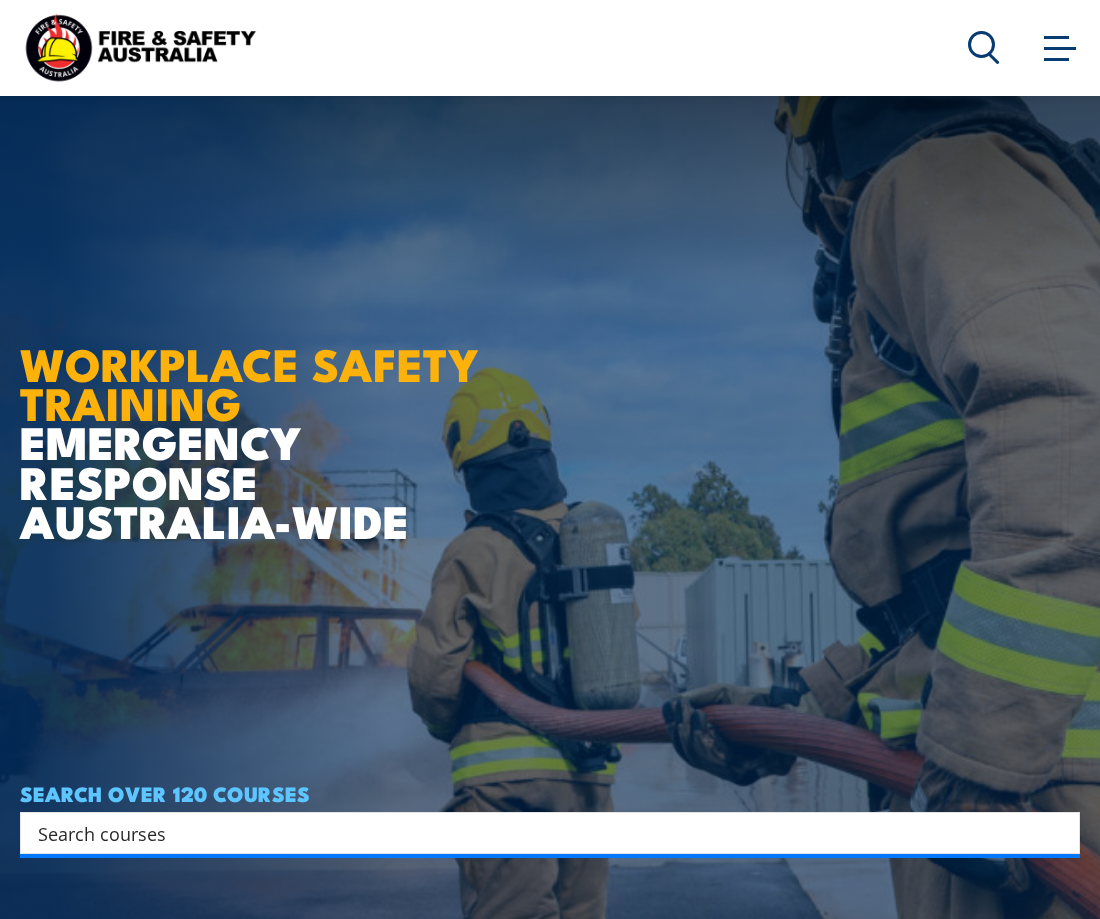 scroll, scrollTop: 591, scrollLeft: 0, axis: vertical 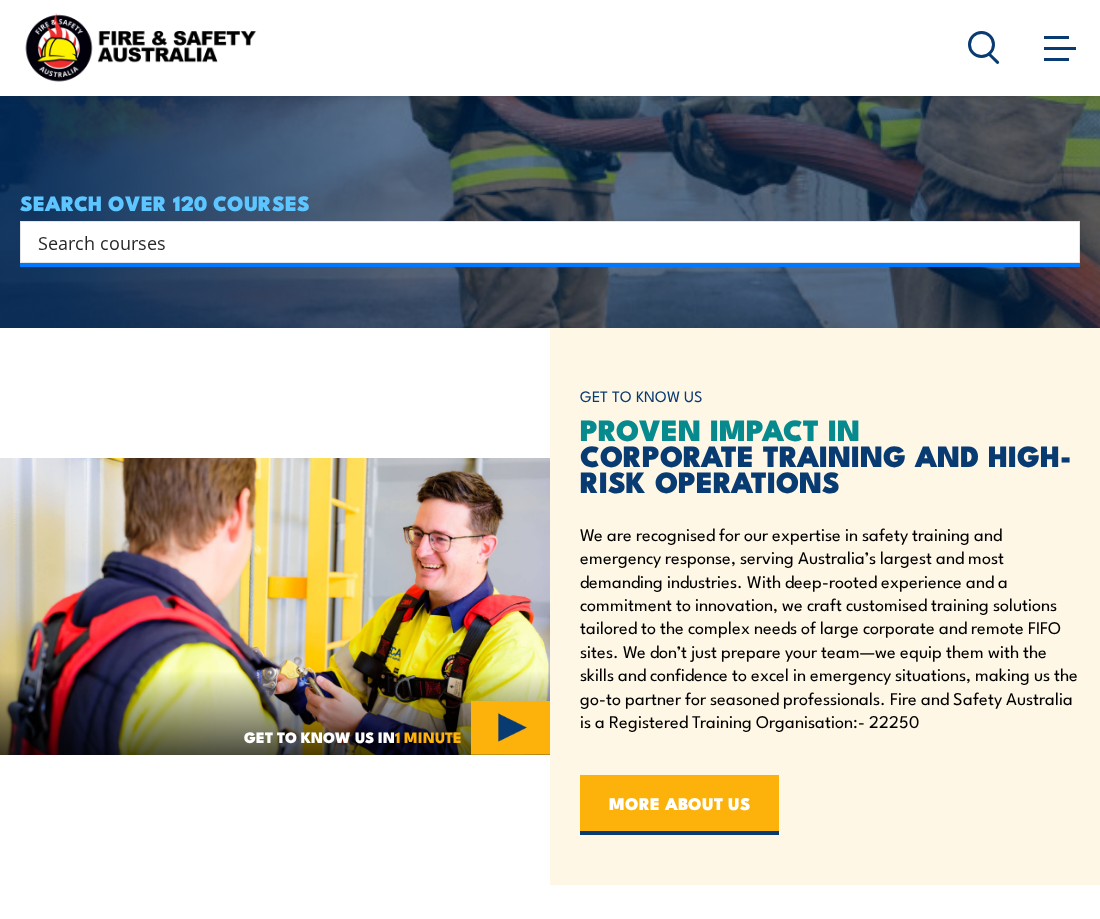 click at bounding box center [537, 242] 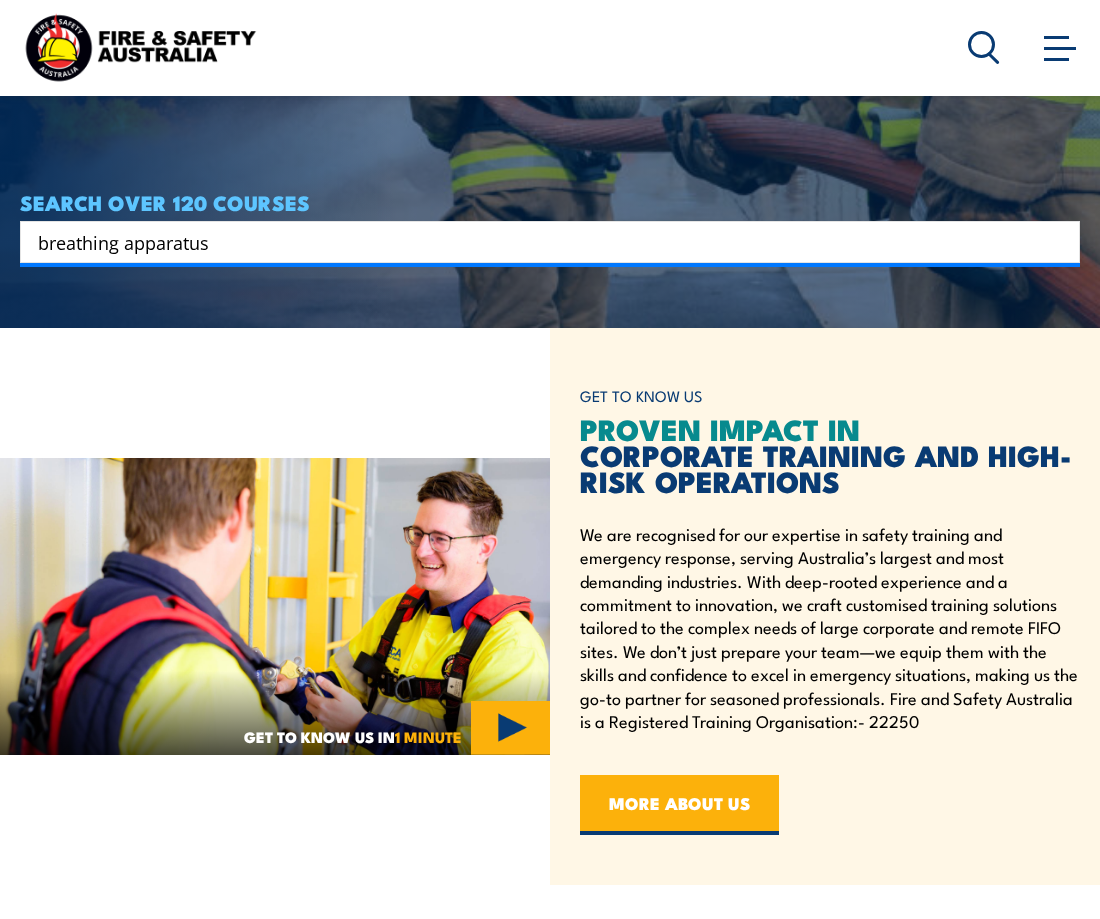 type on "breathing apparatus" 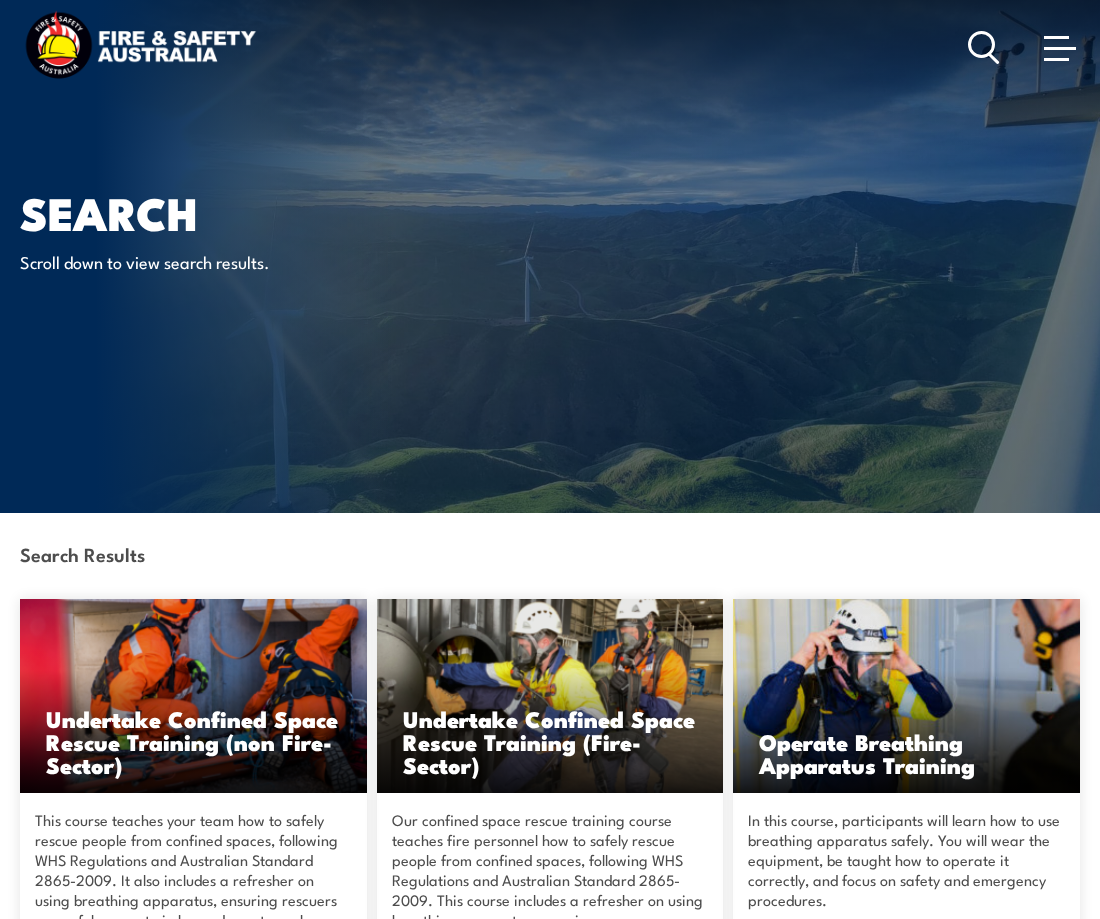 scroll, scrollTop: 0, scrollLeft: 0, axis: both 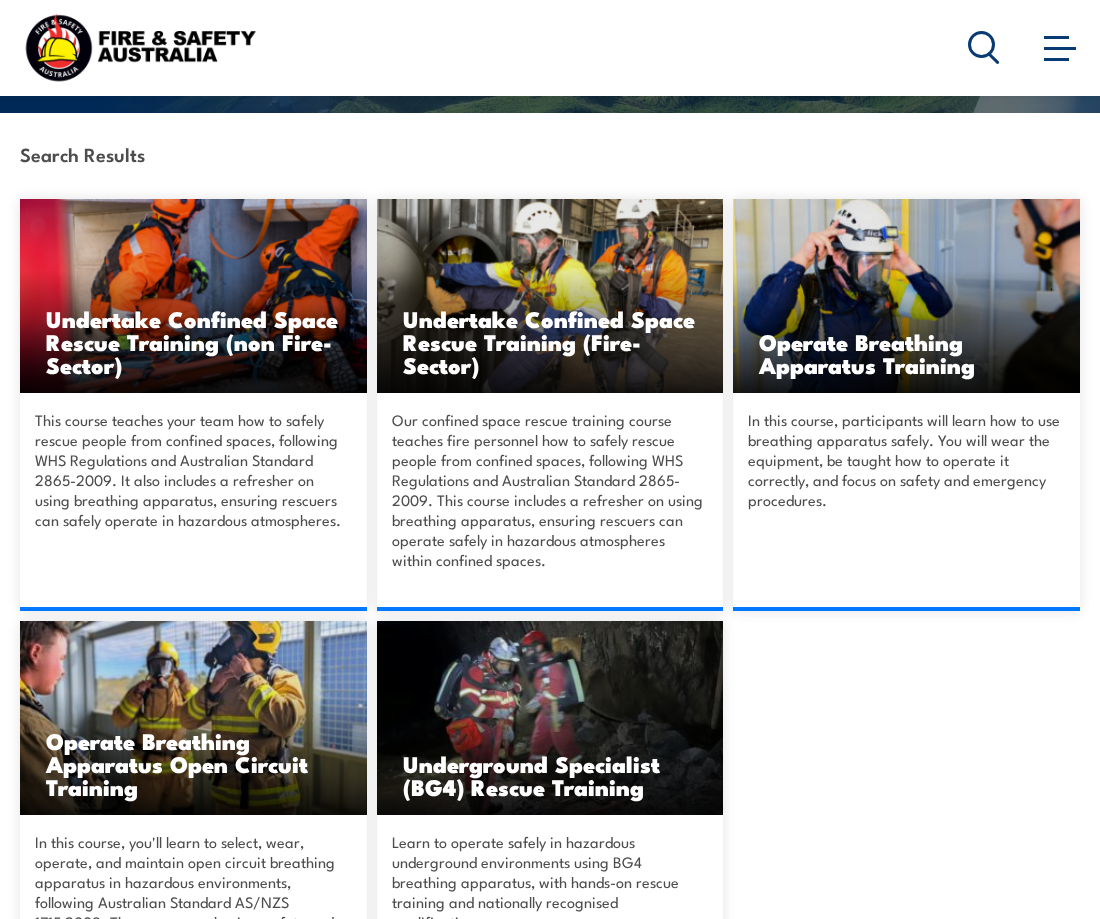 click on "Operate Breathing Apparatus Training" at bounding box center (906, 353) 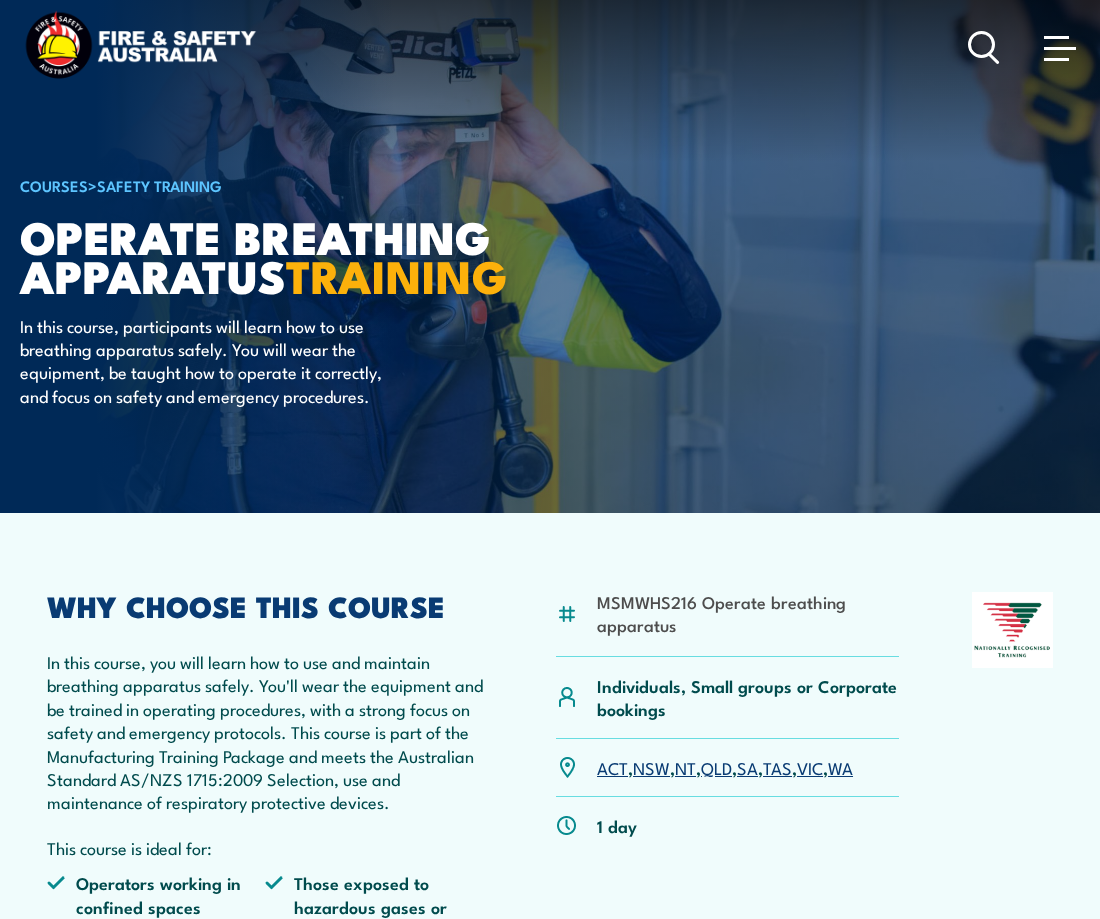 scroll, scrollTop: 0, scrollLeft: 0, axis: both 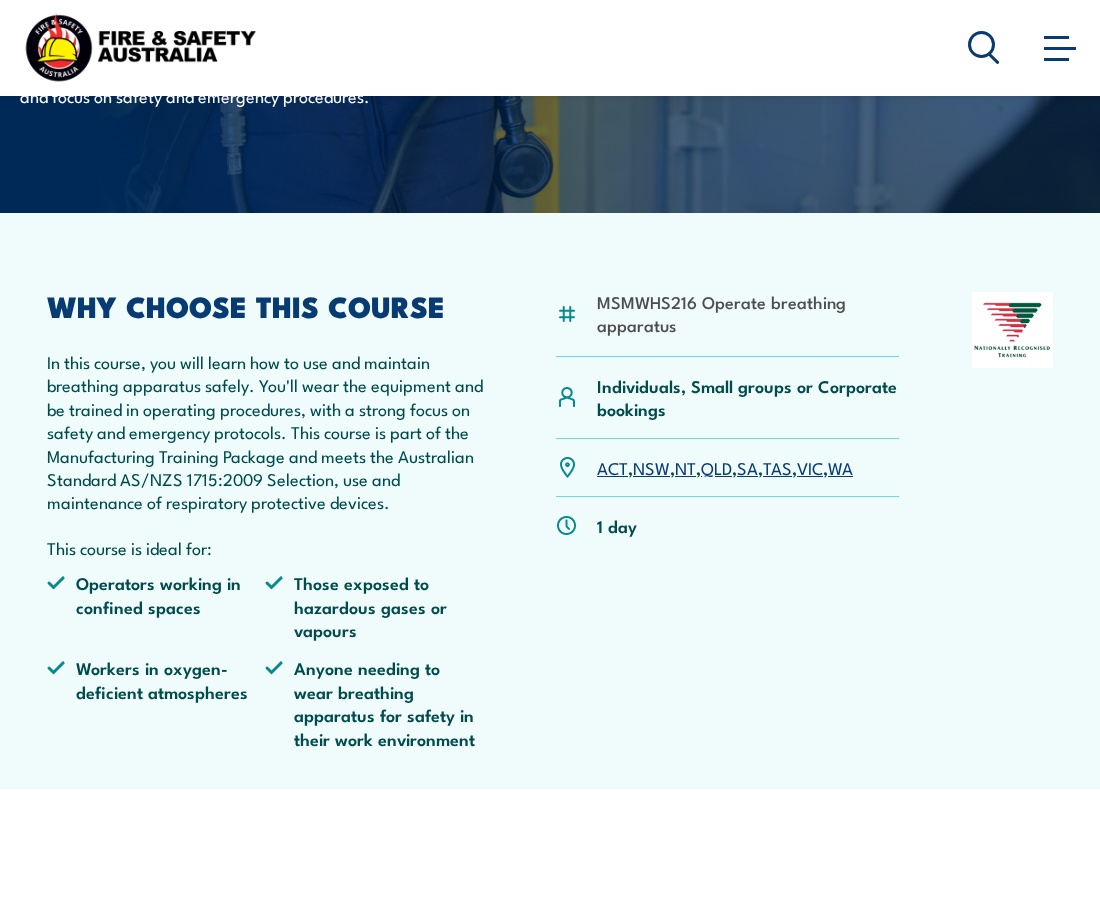 click on "SA" at bounding box center (747, 467) 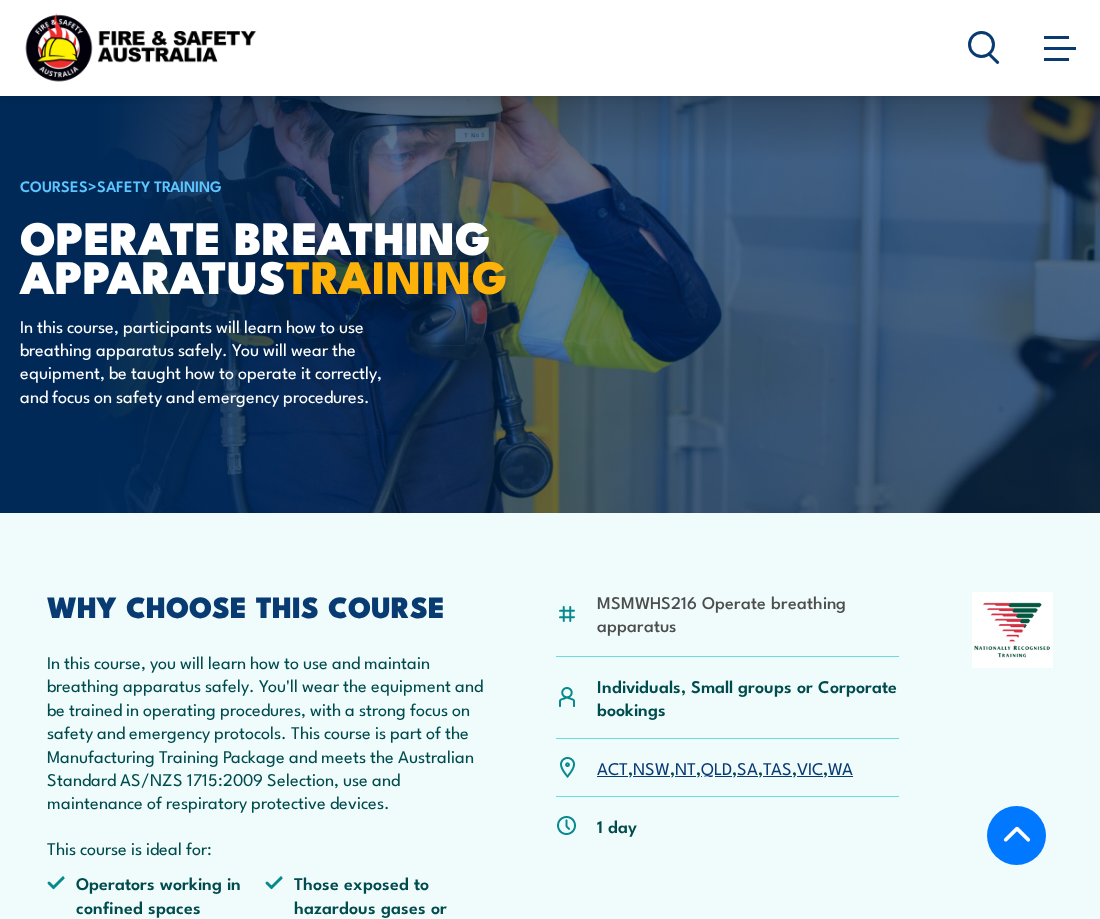 scroll, scrollTop: 2982, scrollLeft: 0, axis: vertical 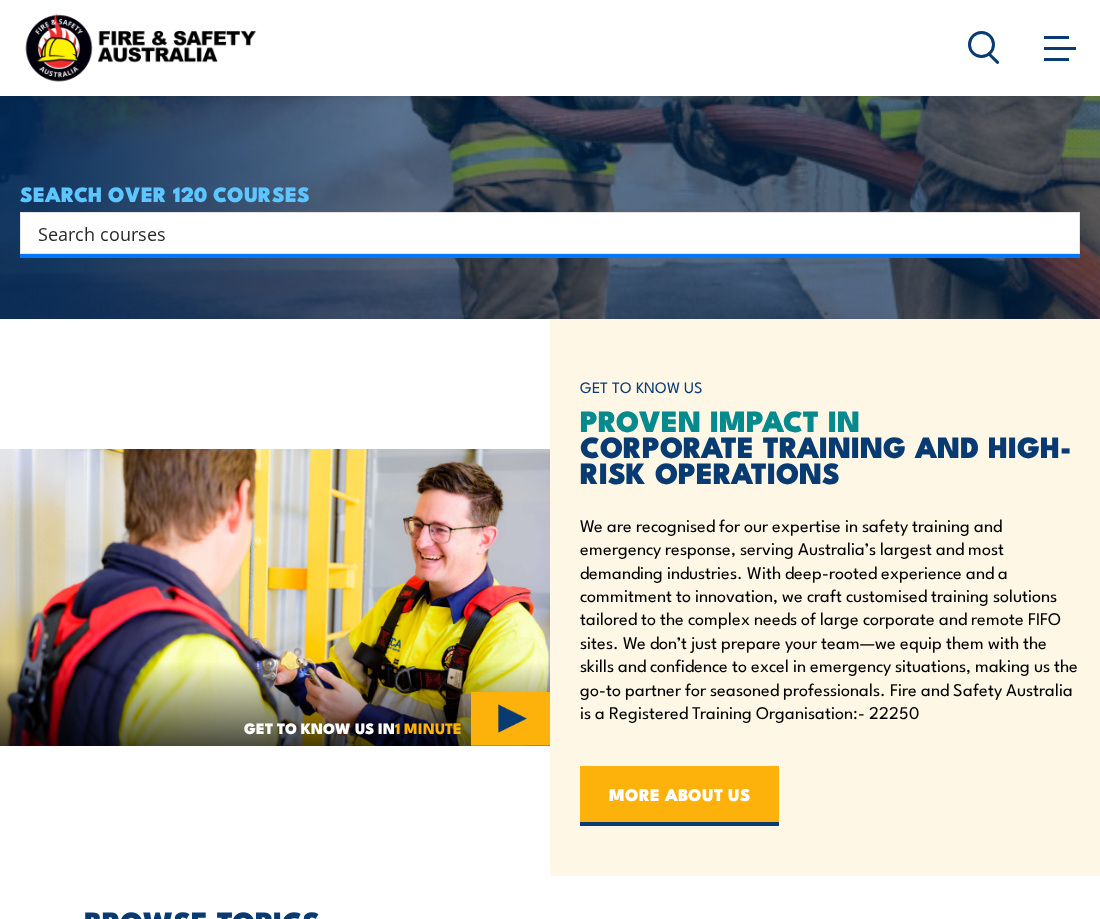 click at bounding box center [537, 233] 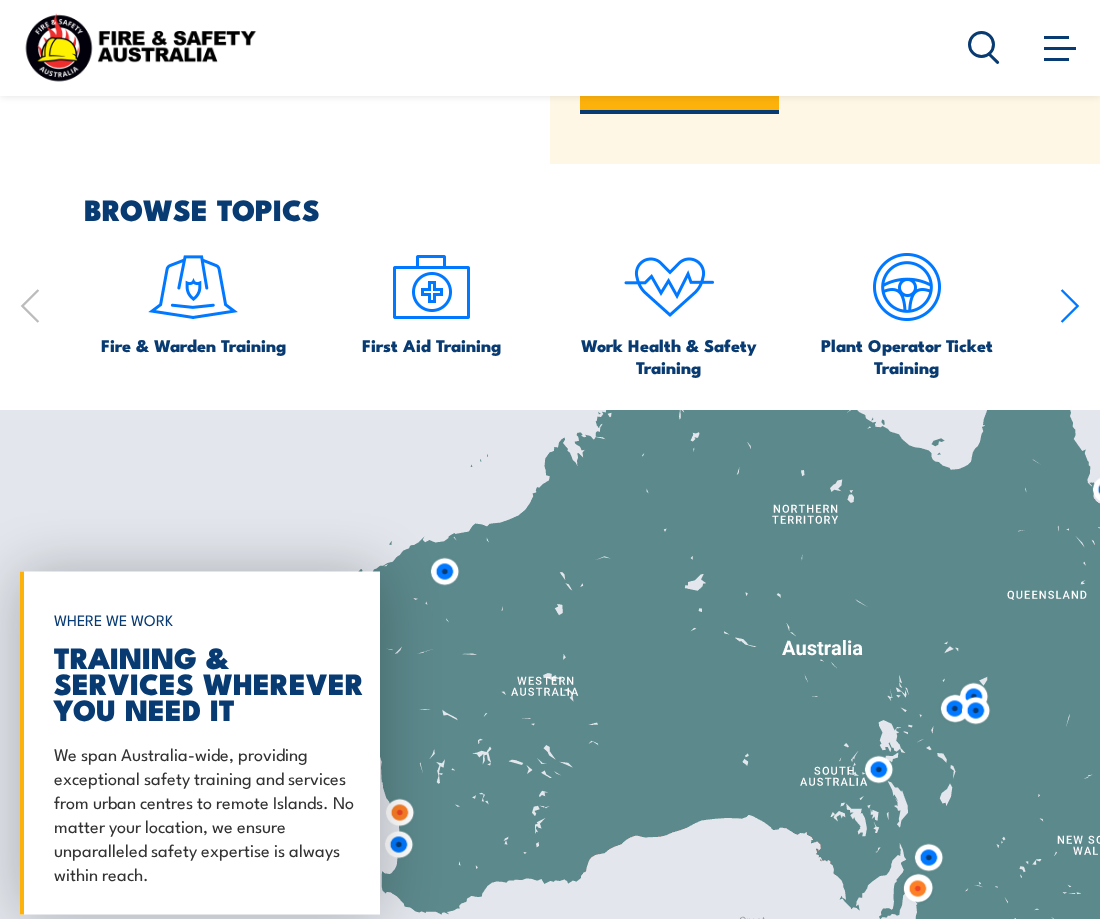 scroll, scrollTop: 1600, scrollLeft: 0, axis: vertical 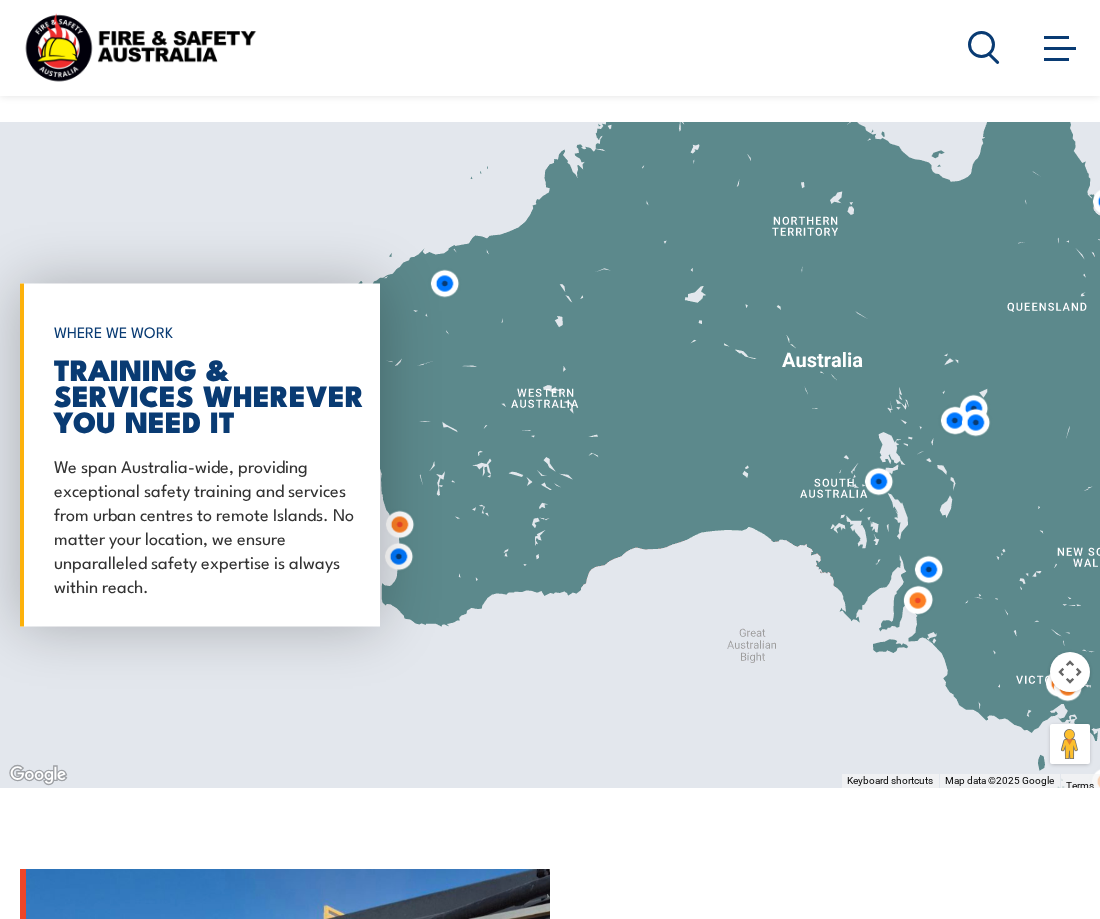click at bounding box center [917, 600] 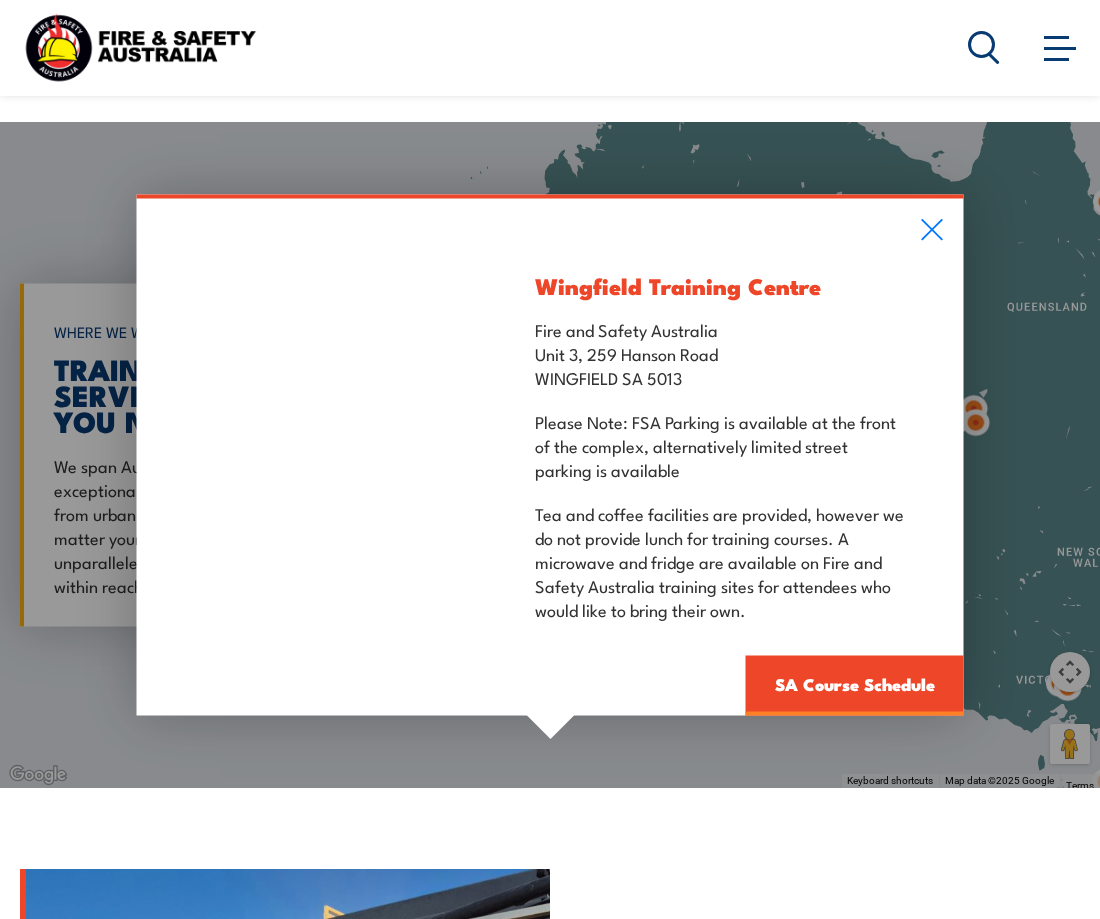 click on "SA Course Schedule" at bounding box center [855, 686] 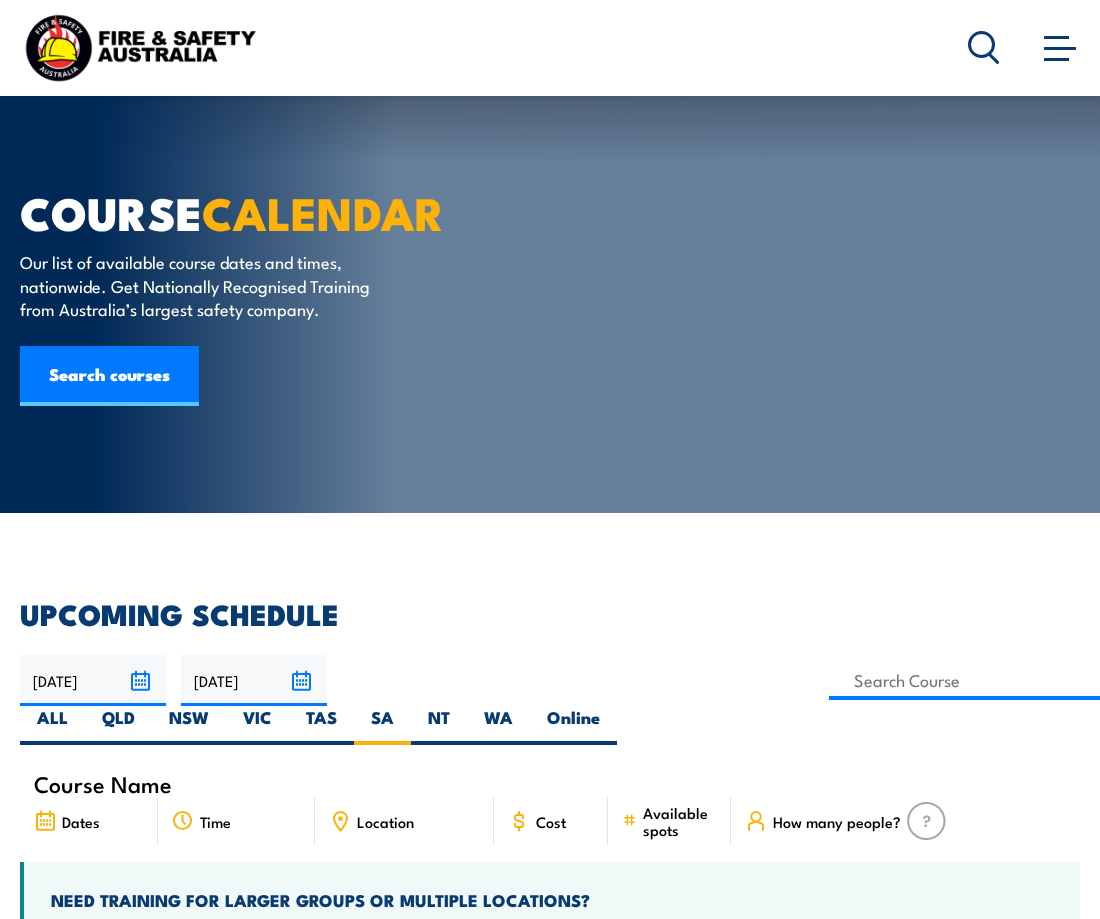 scroll, scrollTop: 600, scrollLeft: 0, axis: vertical 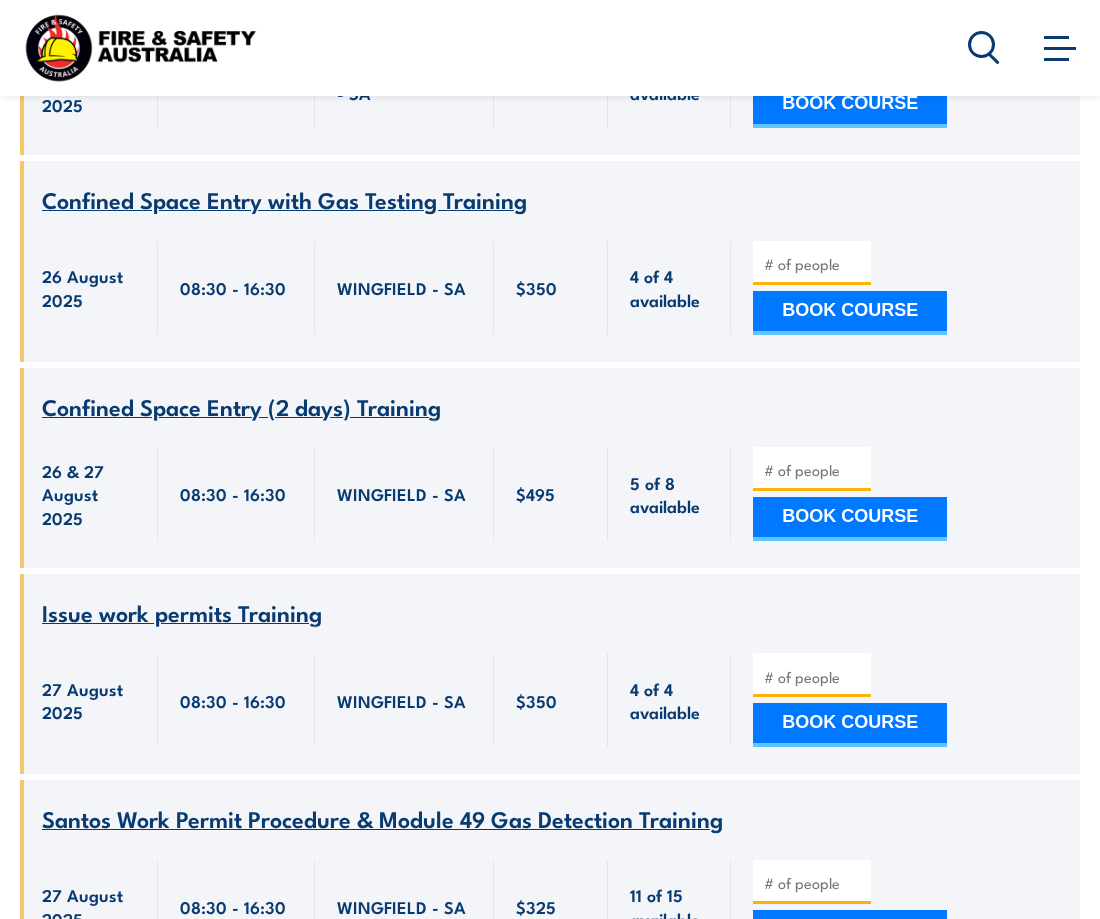 click on "Confined Space Entry (2 days) Training" at bounding box center (241, 406) 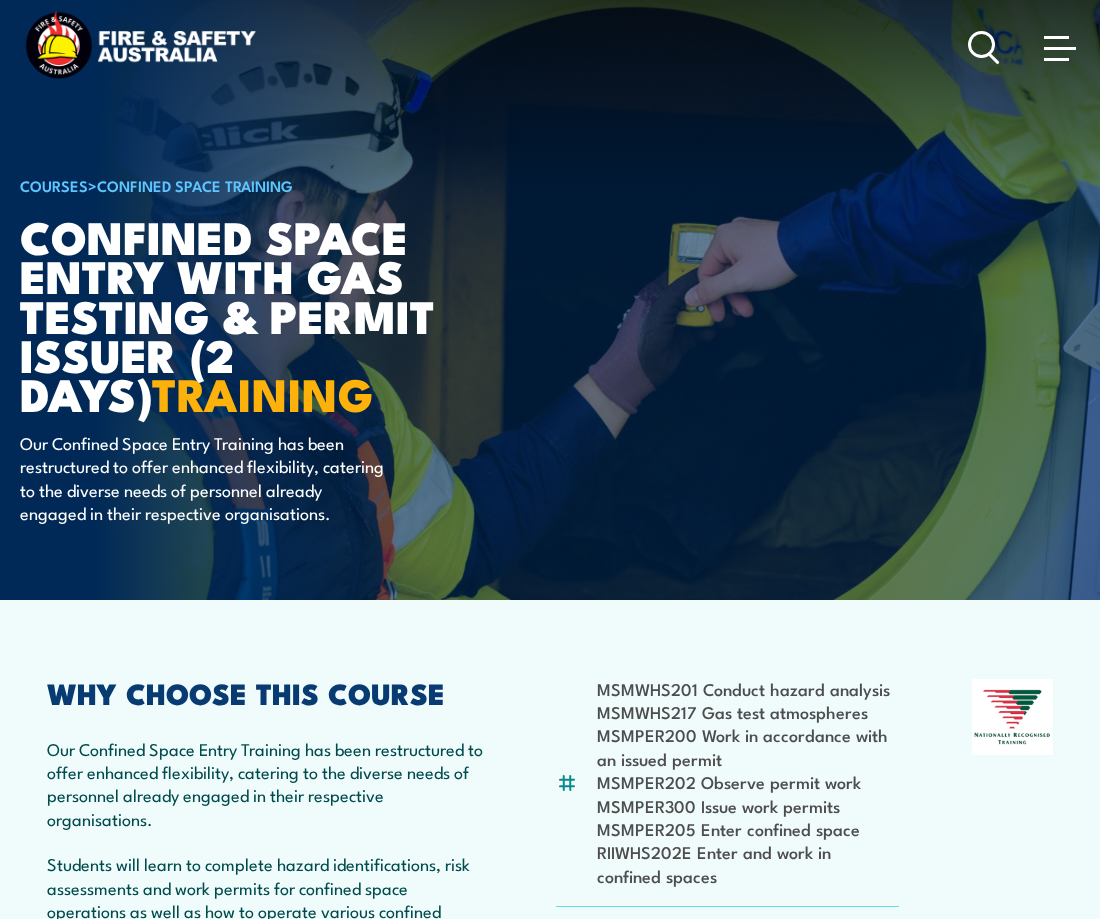 scroll, scrollTop: 0, scrollLeft: 0, axis: both 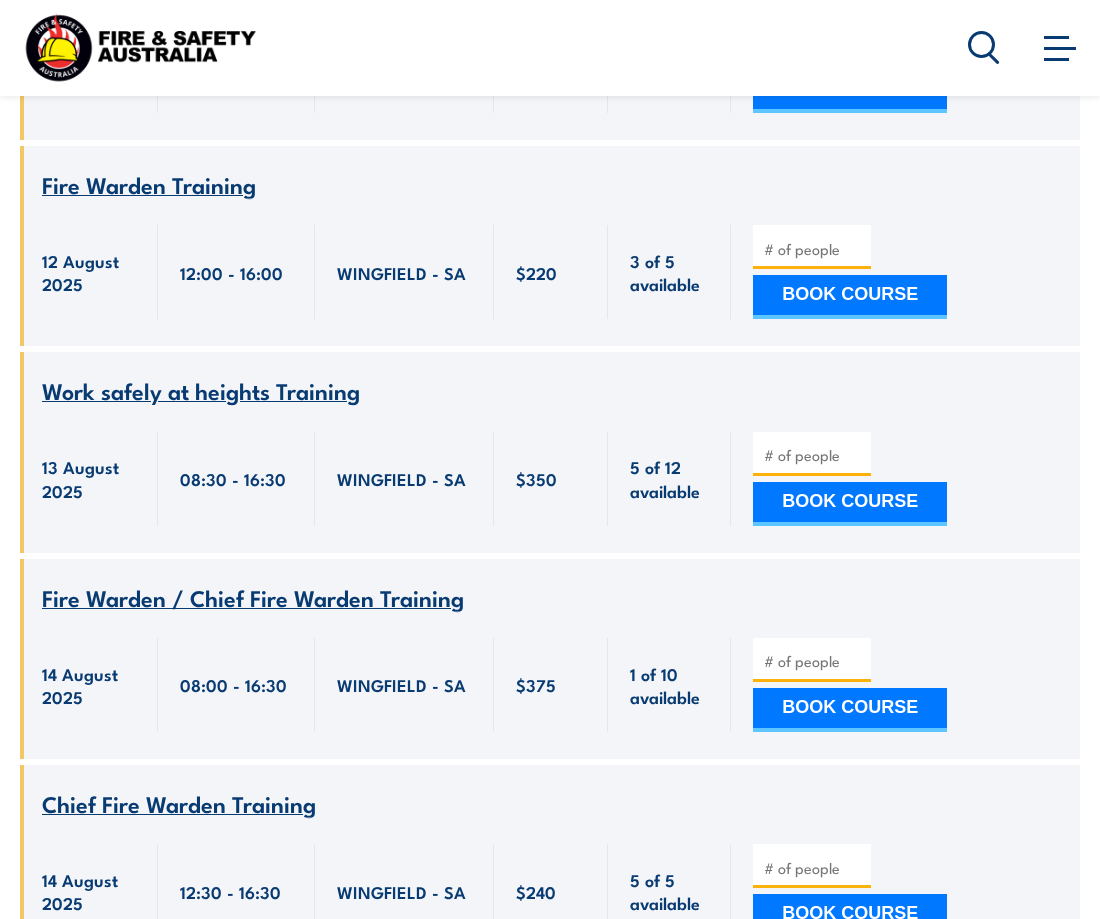 click on "Work safely at heights Training" at bounding box center [201, 390] 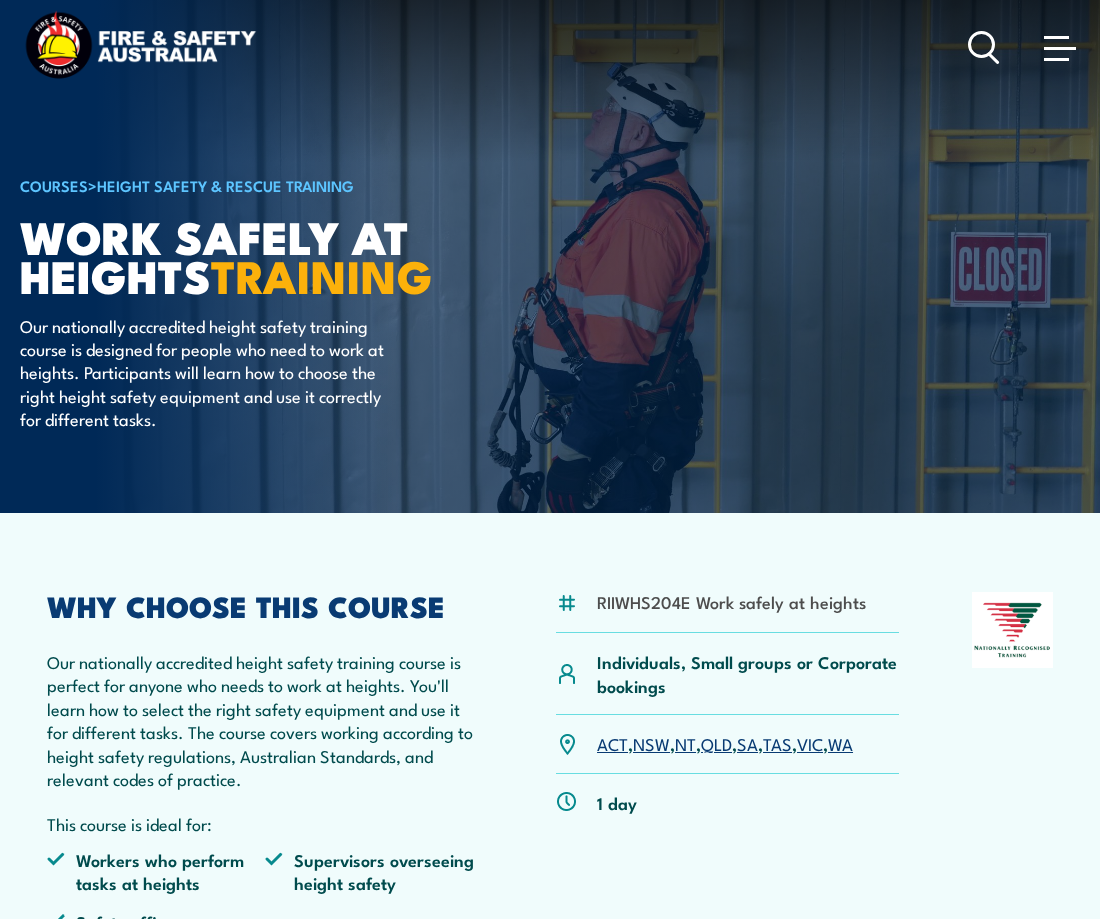 scroll, scrollTop: 0, scrollLeft: 0, axis: both 